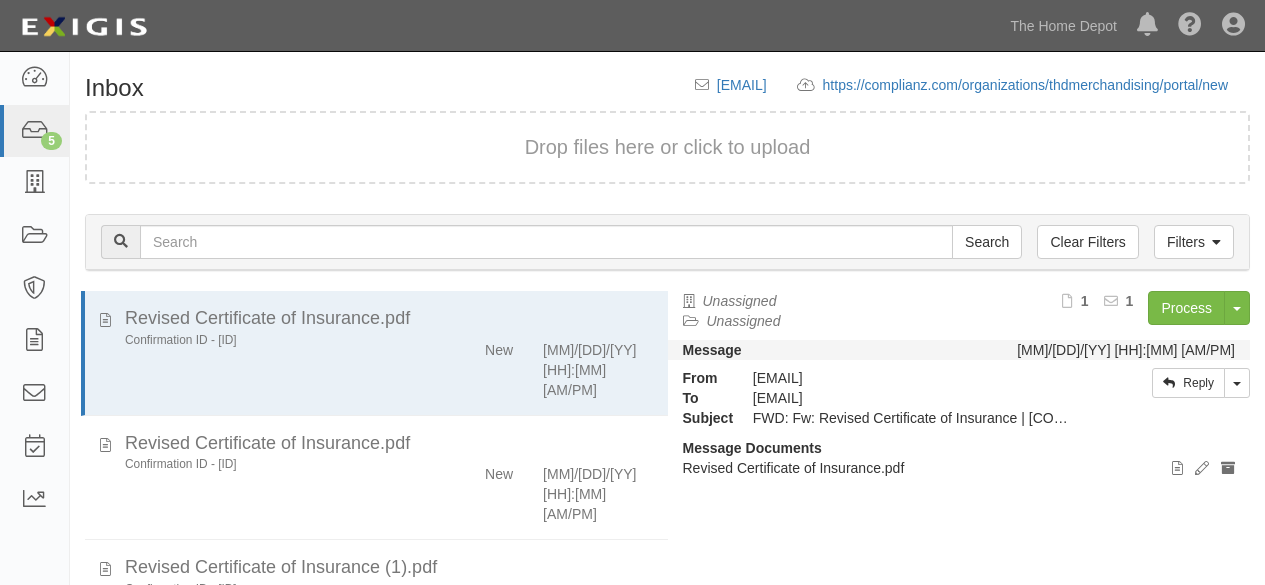 scroll, scrollTop: 76, scrollLeft: 0, axis: vertical 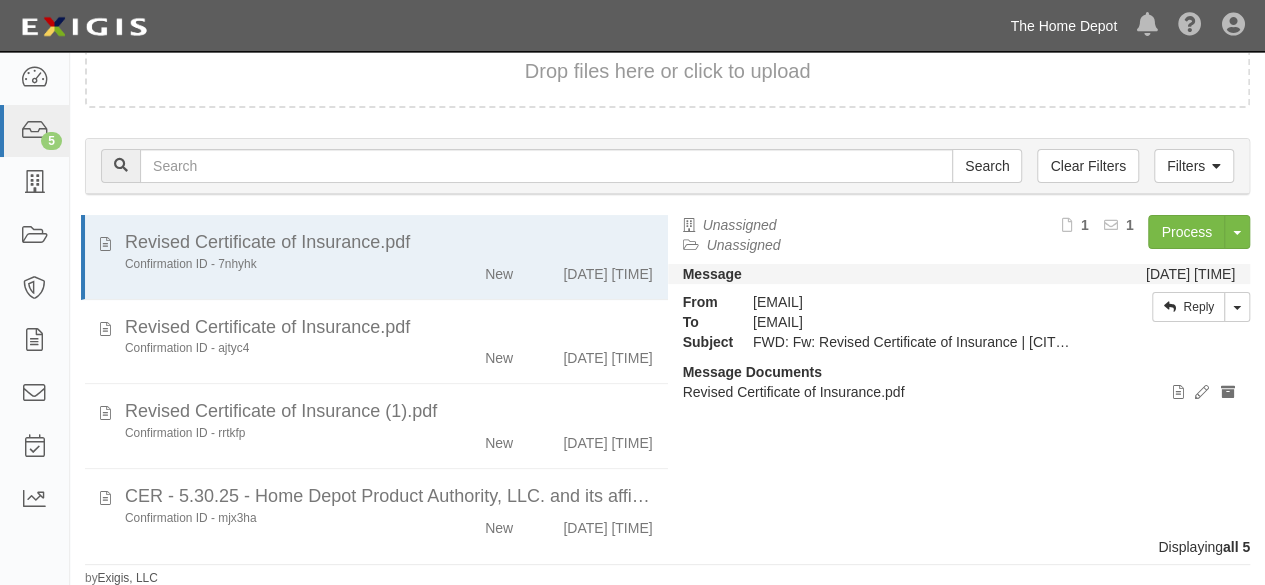 click on "The Home Depot" at bounding box center (1063, 26) 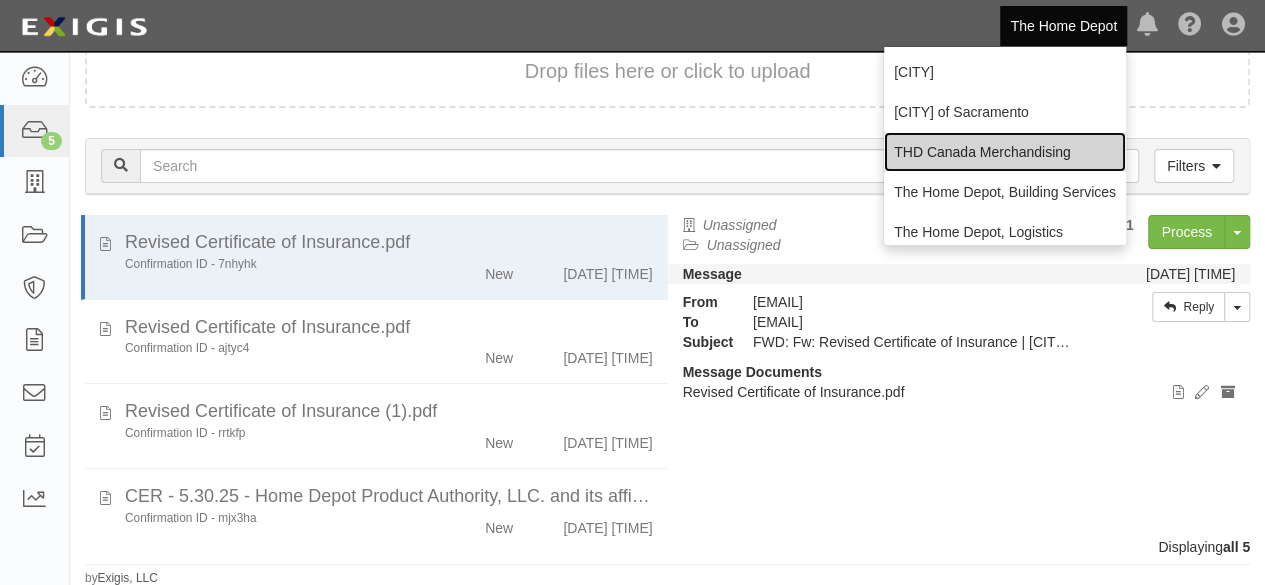 click on "THD Canada Merchandising" at bounding box center (1005, 152) 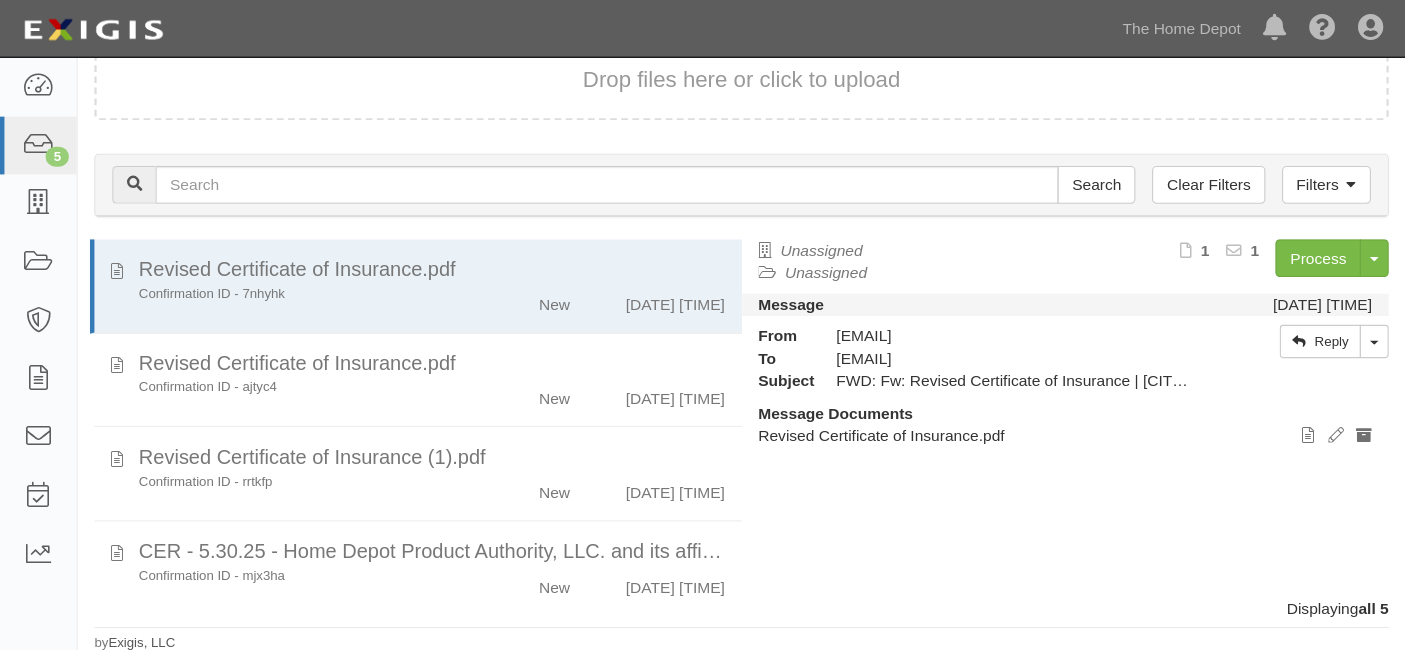 scroll, scrollTop: 45, scrollLeft: 0, axis: vertical 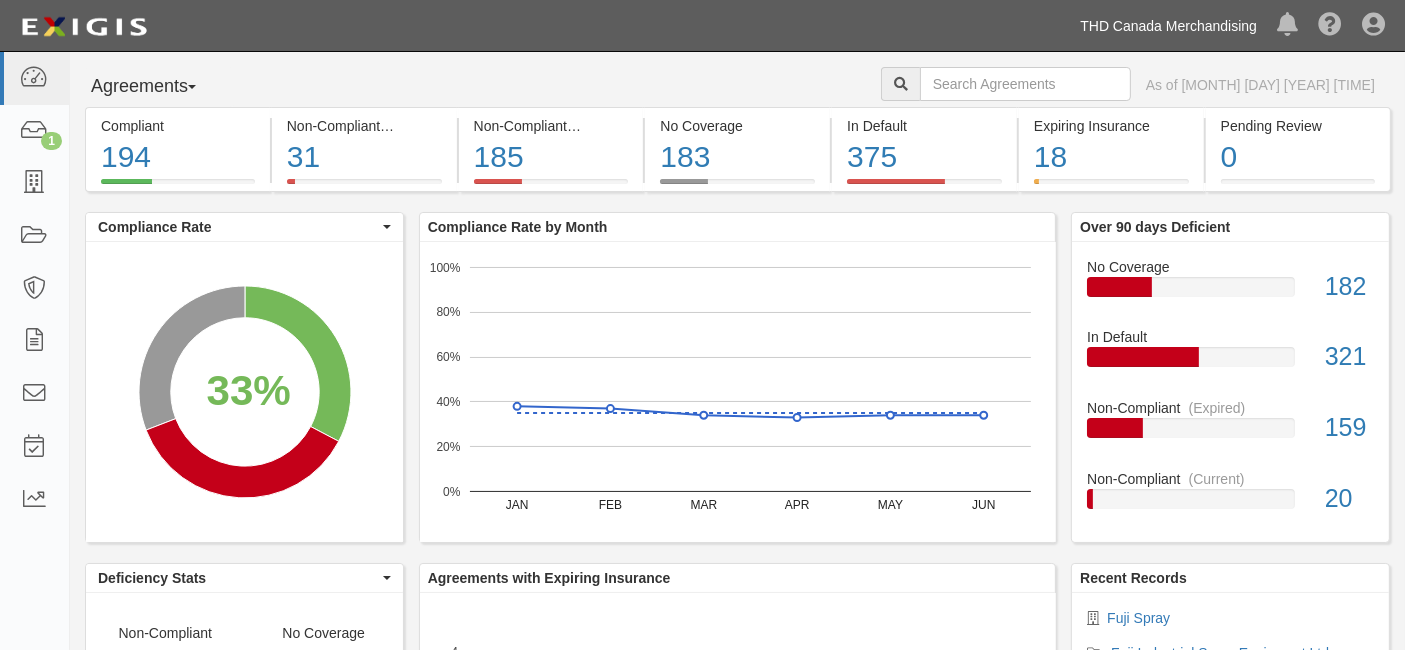 click on "[COMPANY]" at bounding box center [1168, 26] 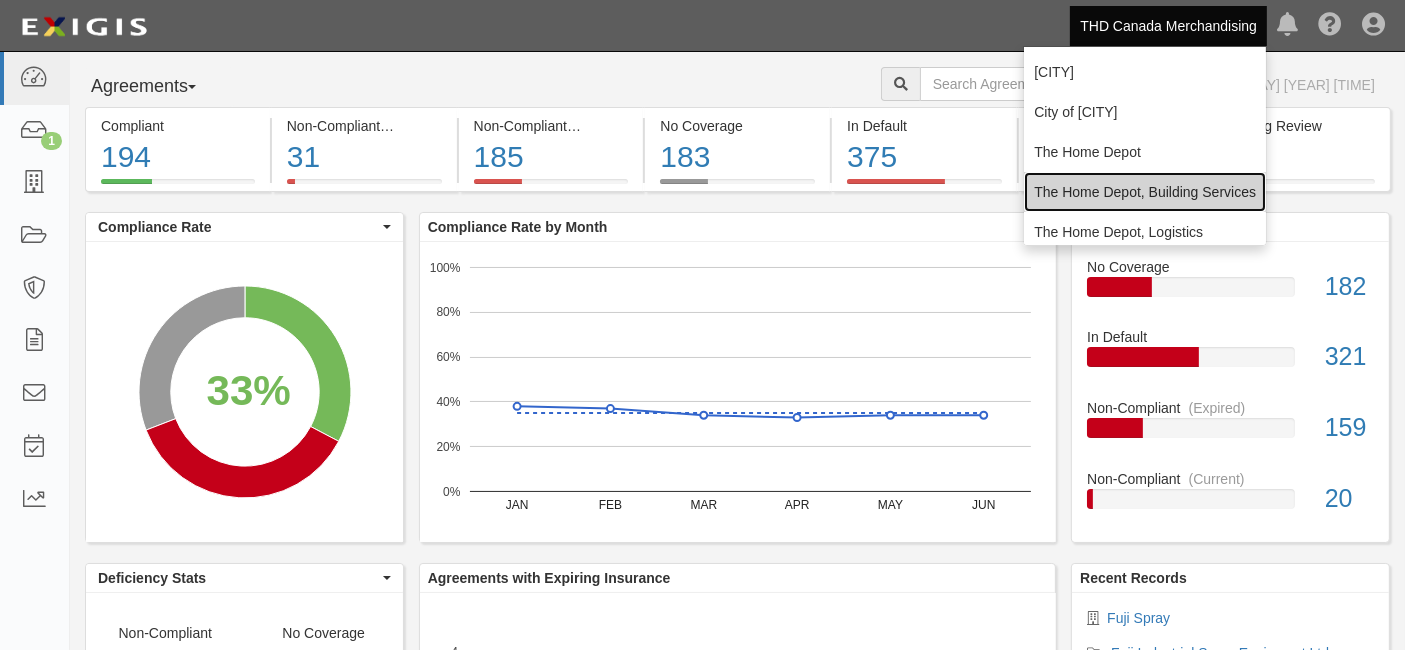 click on "[BRAND], [DEPARTMENT]" at bounding box center (1145, 192) 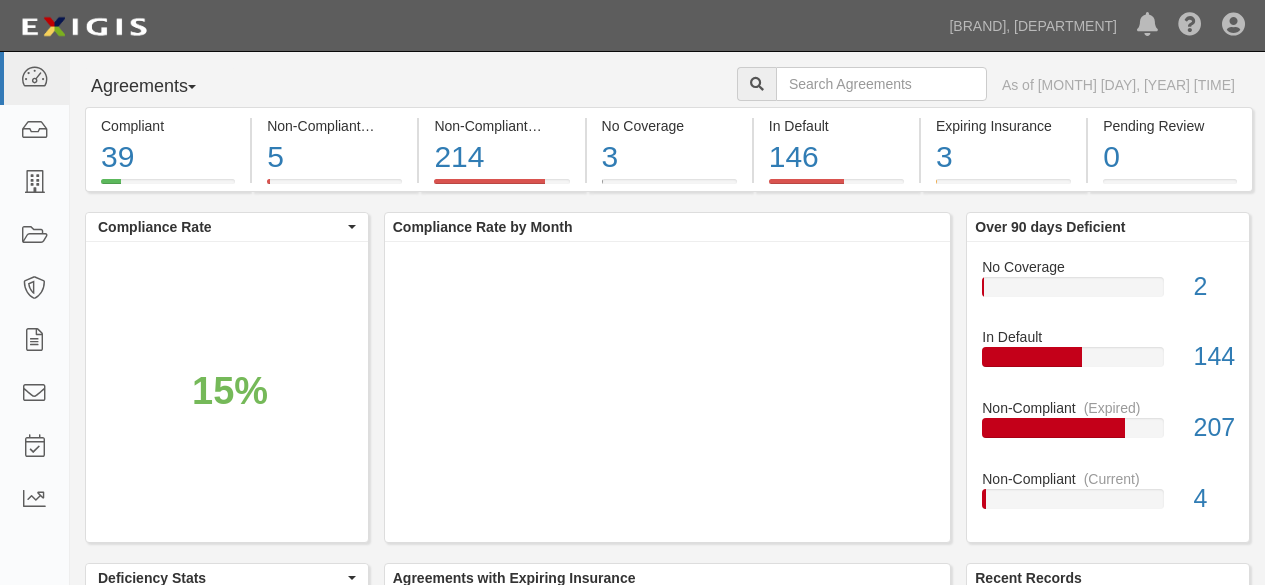 scroll, scrollTop: 0, scrollLeft: 0, axis: both 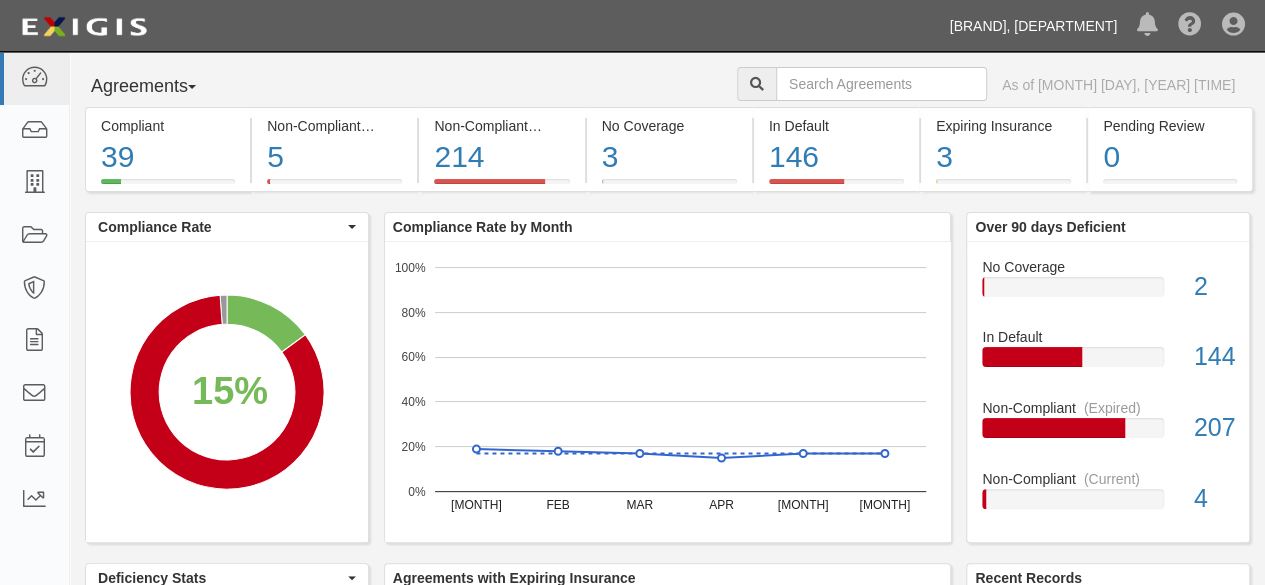click on "[BRAND], [DEPARTMENT]" at bounding box center (1033, 26) 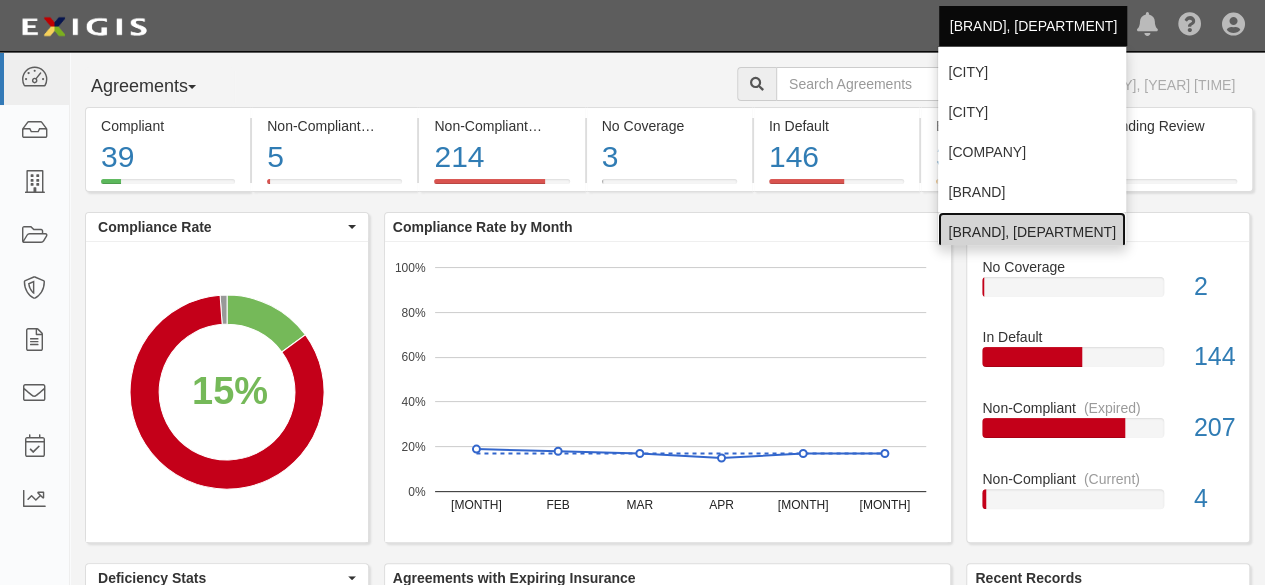 click on "[BRAND], [DEPARTMENT]" at bounding box center (1032, 232) 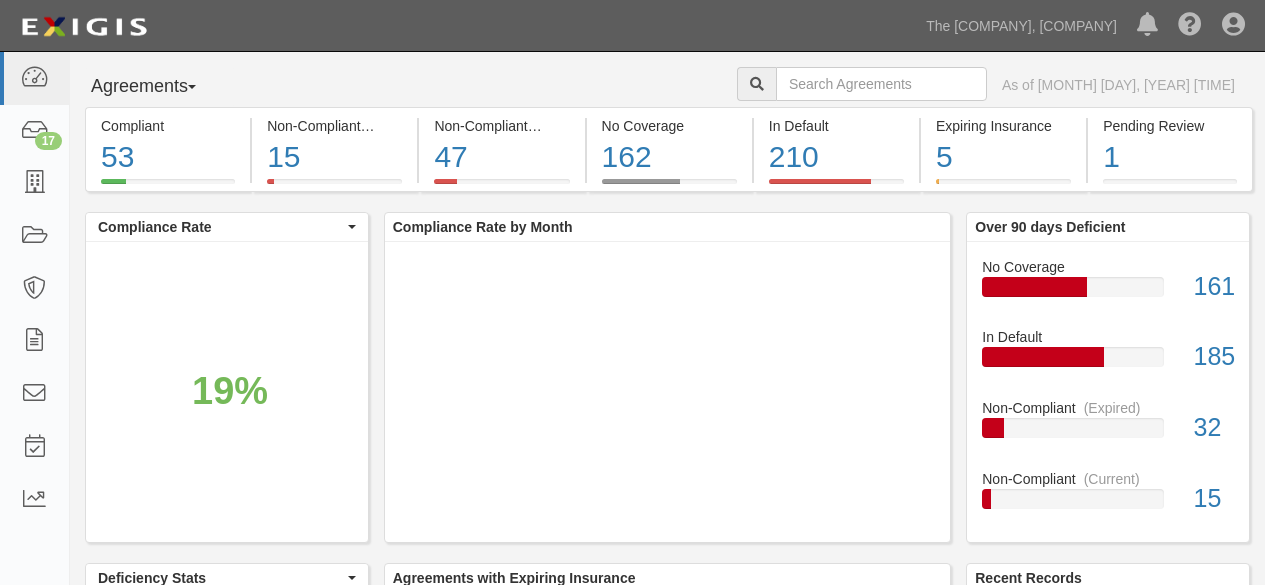 scroll, scrollTop: 0, scrollLeft: 0, axis: both 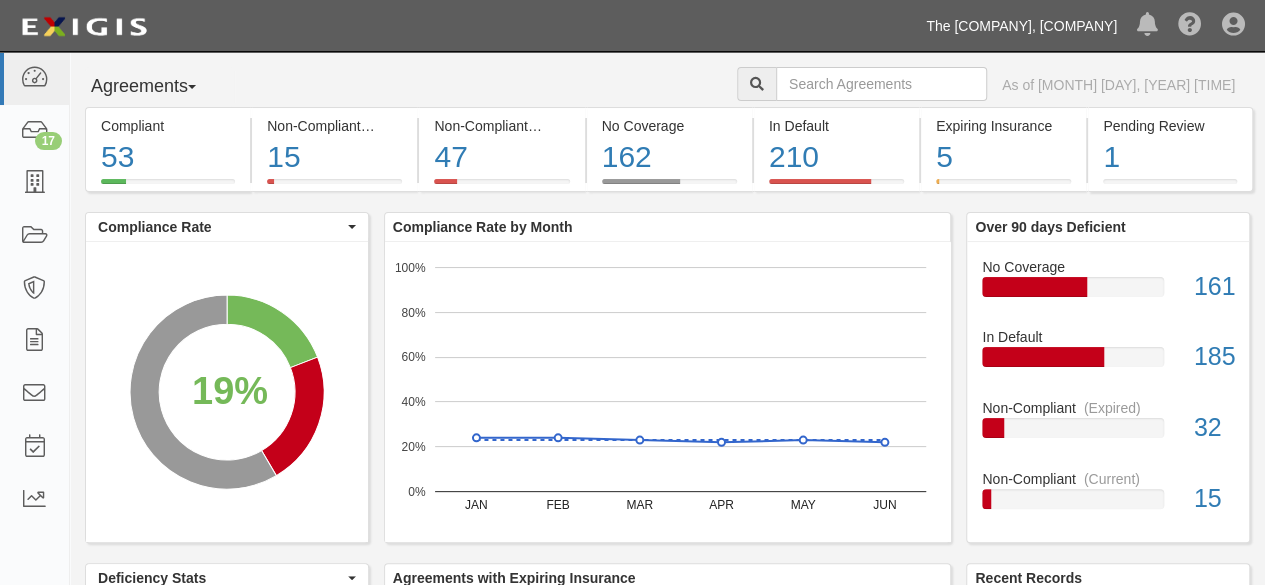 click on "[BRAND], [DEPARTMENT]" at bounding box center (1021, 26) 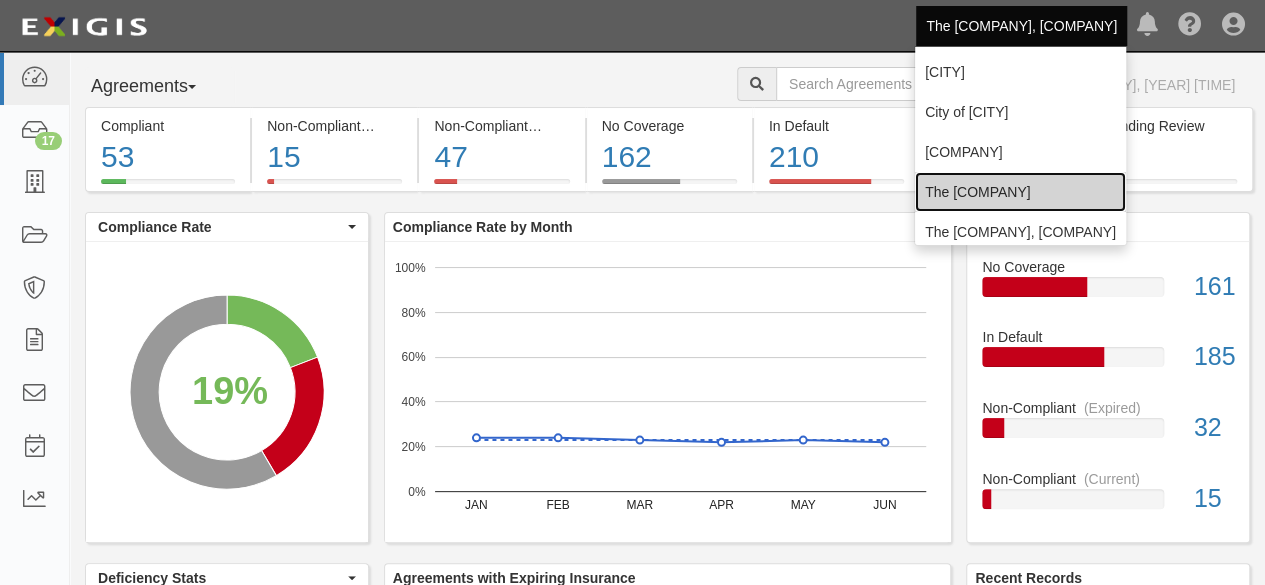 click on "[BRAND]" at bounding box center (1020, 192) 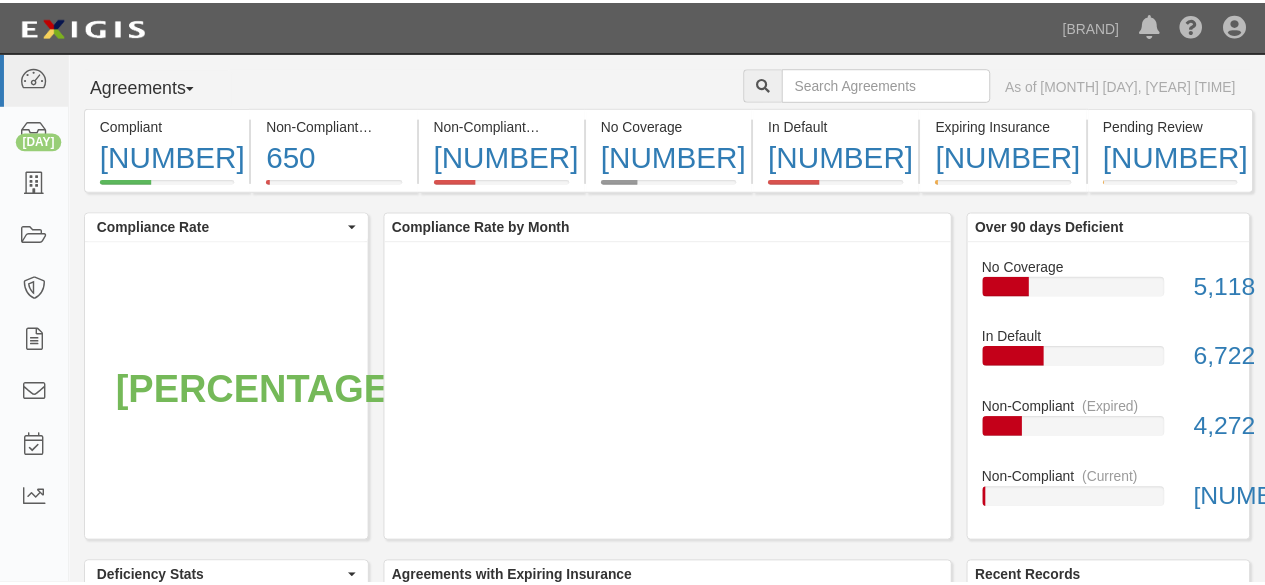 scroll, scrollTop: 0, scrollLeft: 0, axis: both 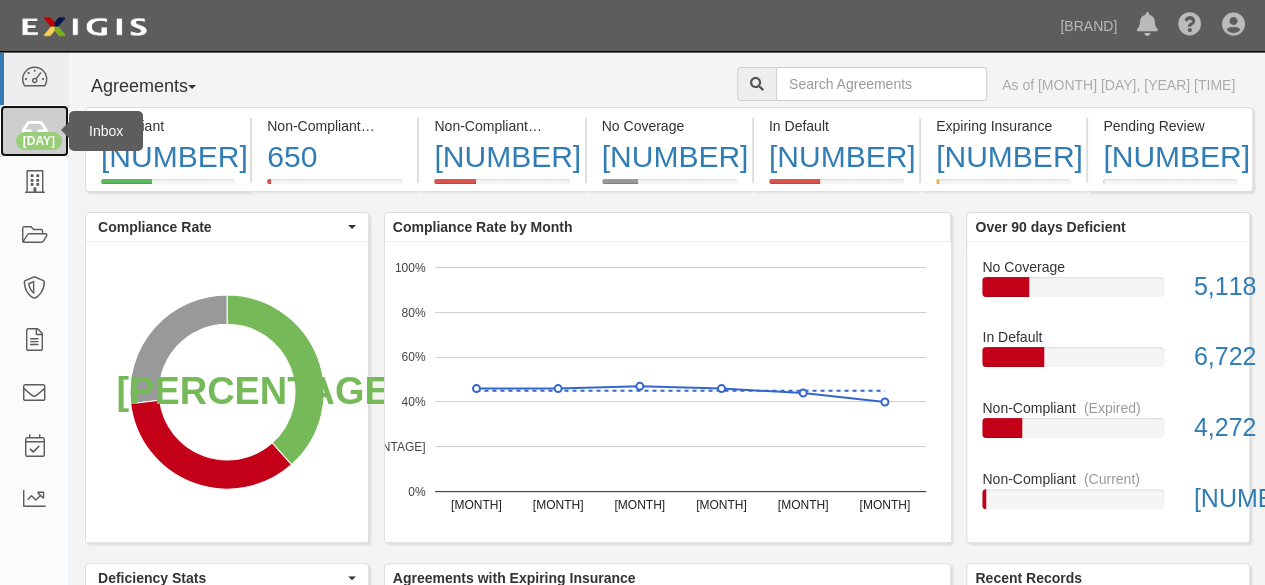 click on "[DAY]" at bounding box center (34, 131) 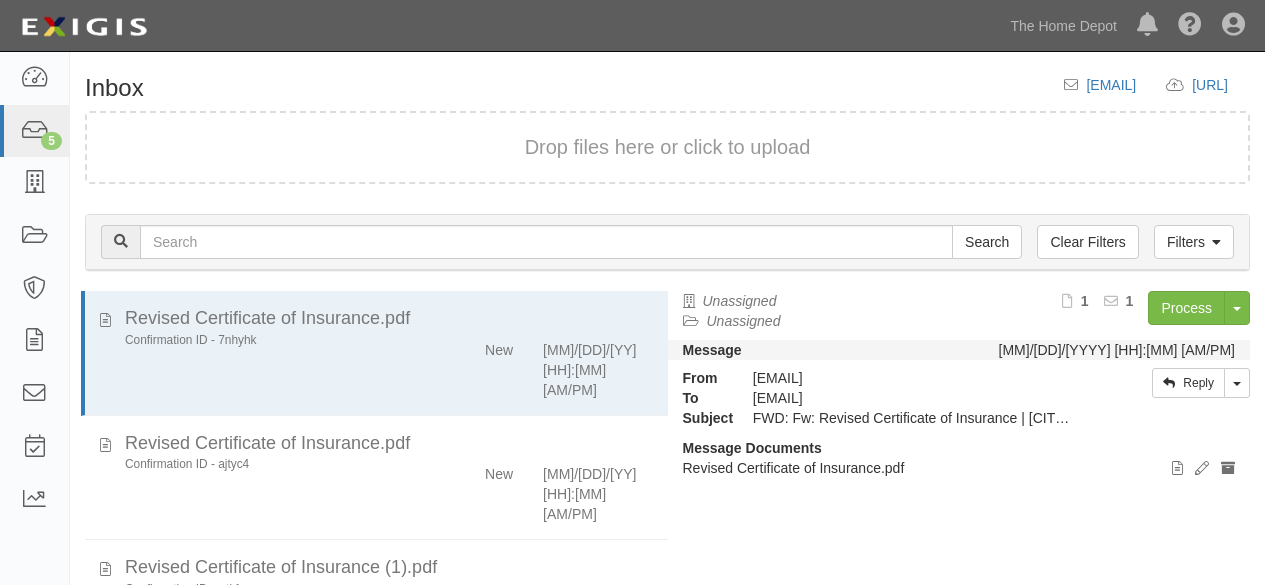 scroll, scrollTop: 0, scrollLeft: 0, axis: both 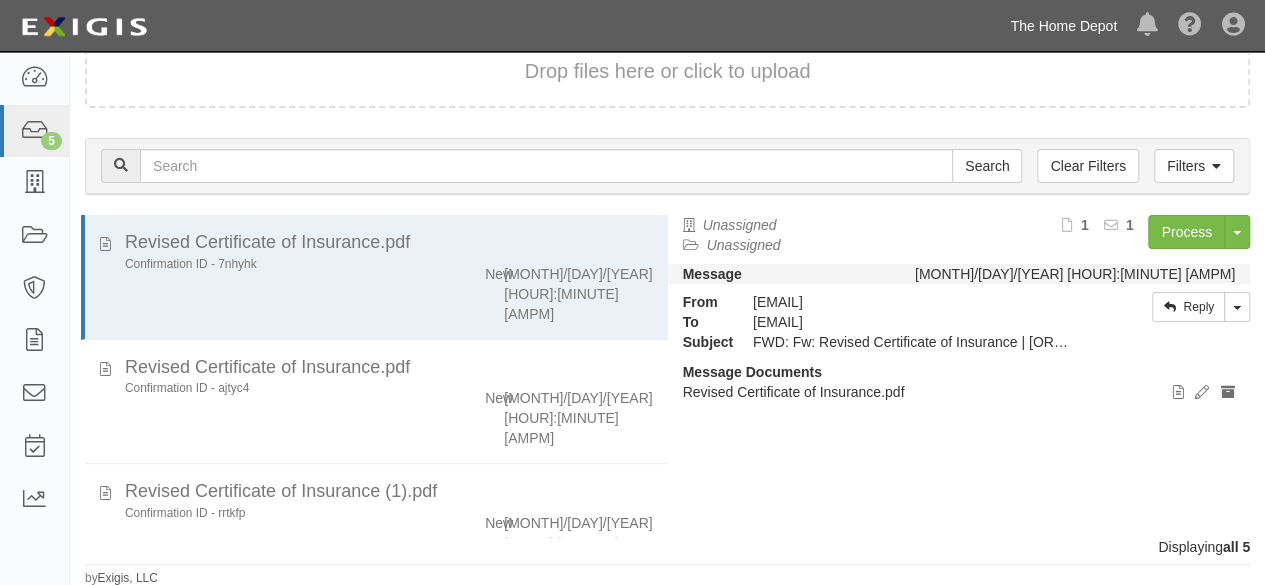click on "The Home Depot" at bounding box center (1063, 26) 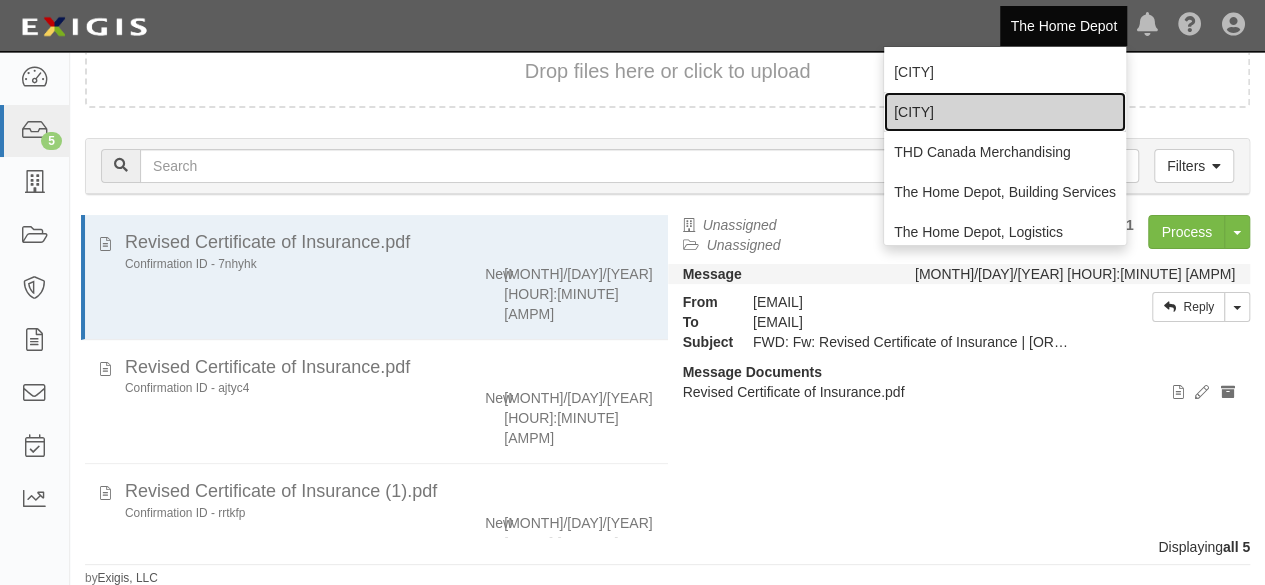 click on "[CITY]" at bounding box center [1005, 112] 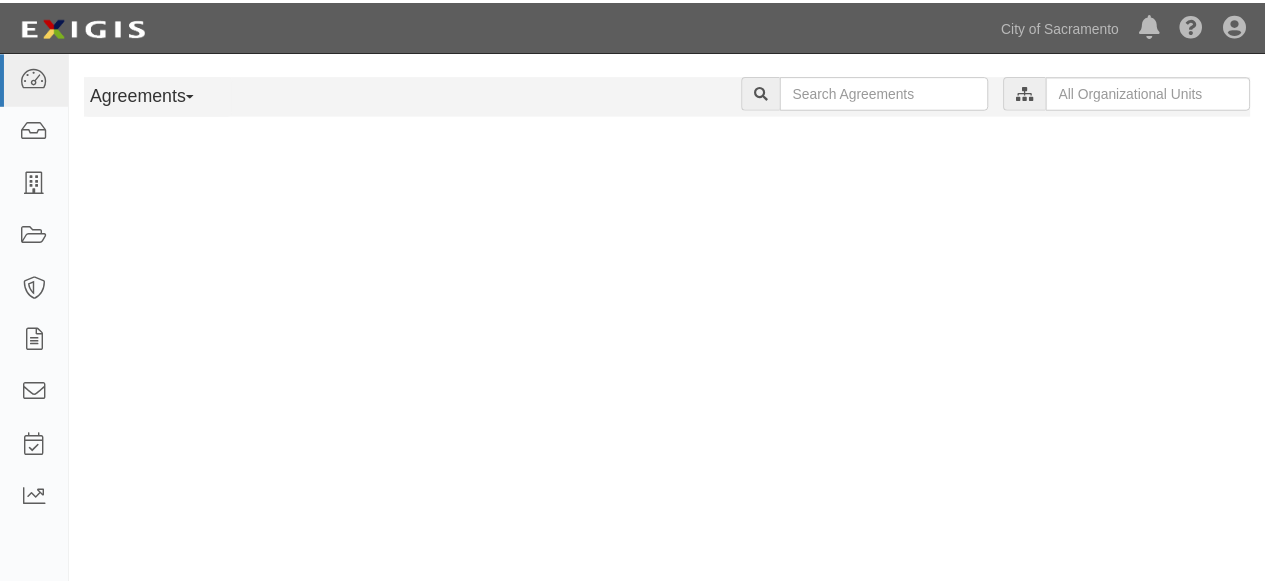 scroll, scrollTop: 0, scrollLeft: 0, axis: both 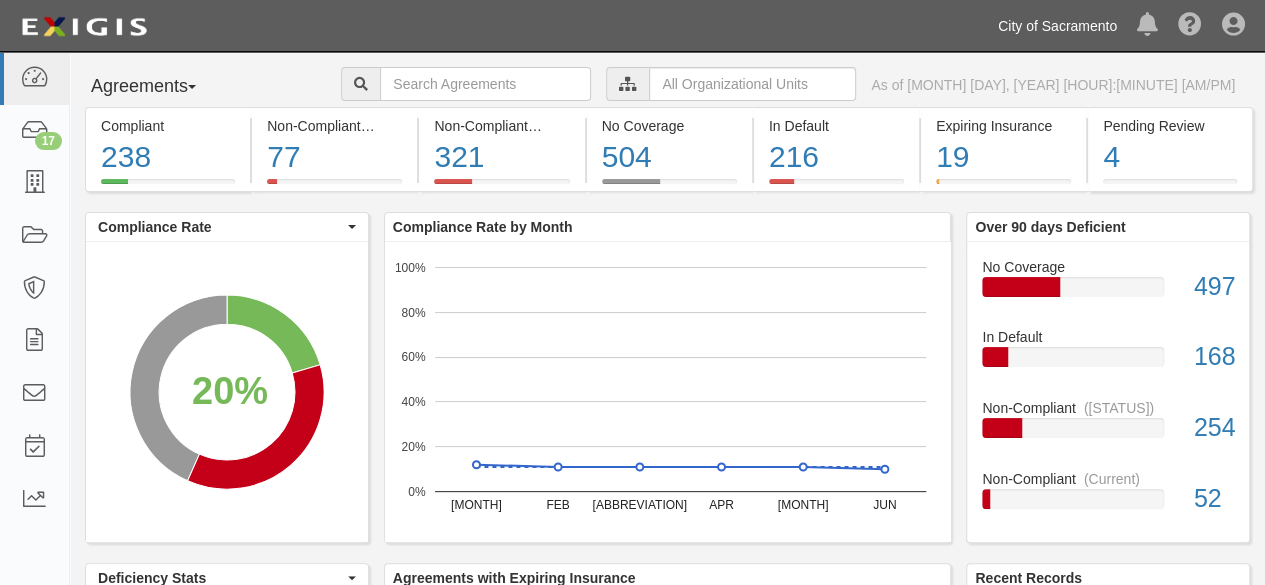 drag, startPoint x: 1004, startPoint y: 29, endPoint x: 900, endPoint y: 127, distance: 142.89856 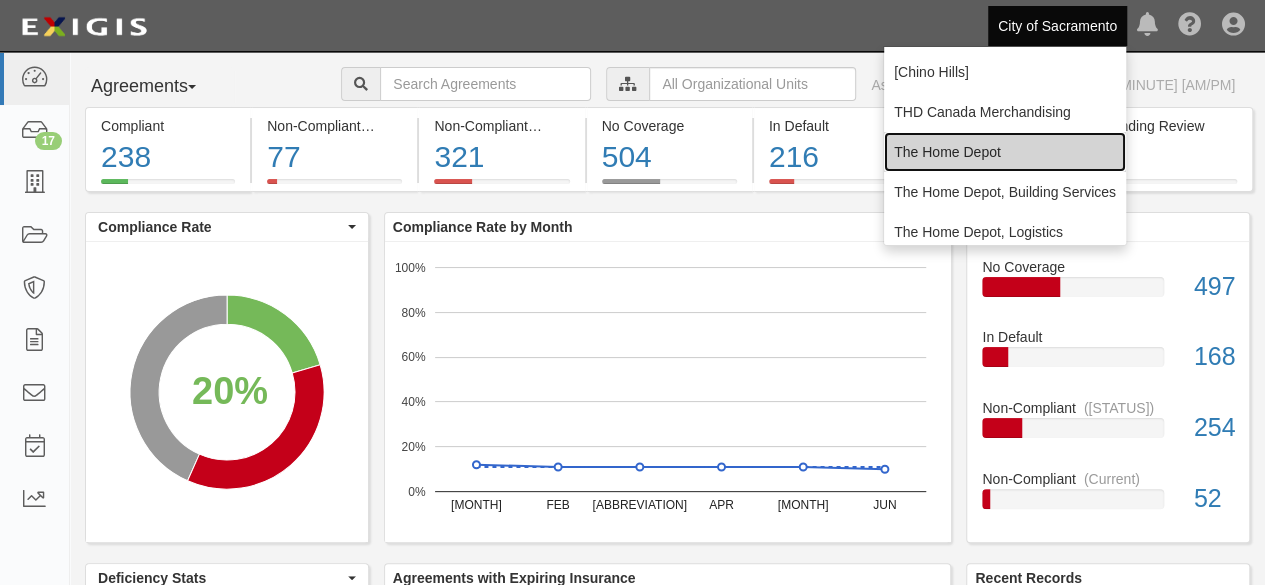 click on "The Home Depot" at bounding box center (1005, 152) 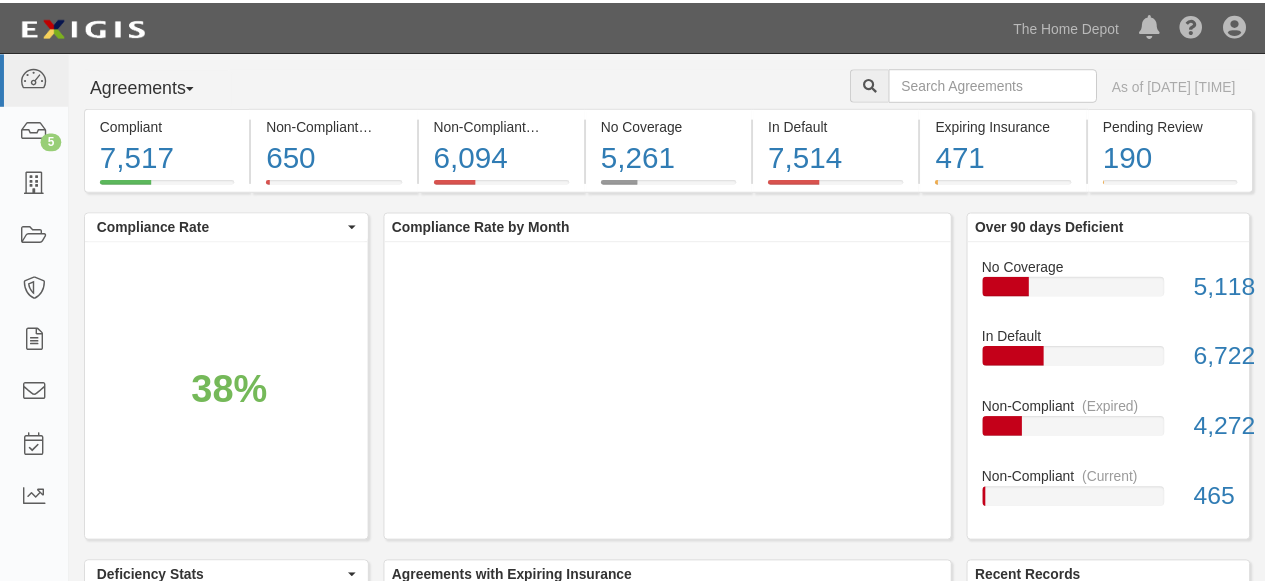 scroll, scrollTop: 0, scrollLeft: 0, axis: both 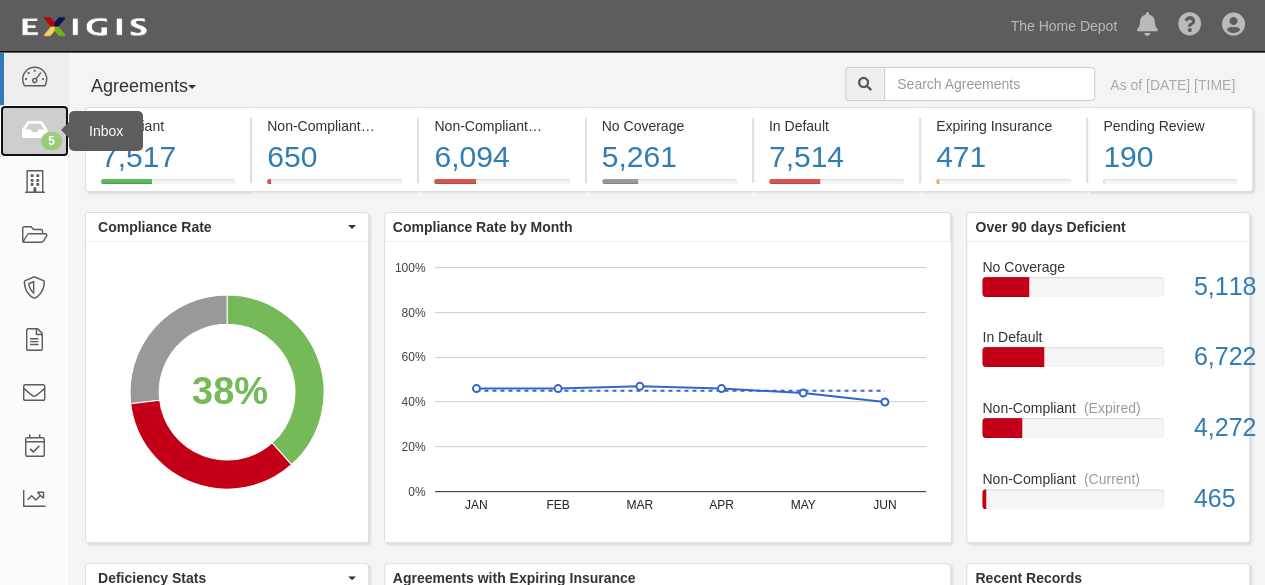 click at bounding box center [34, 131] 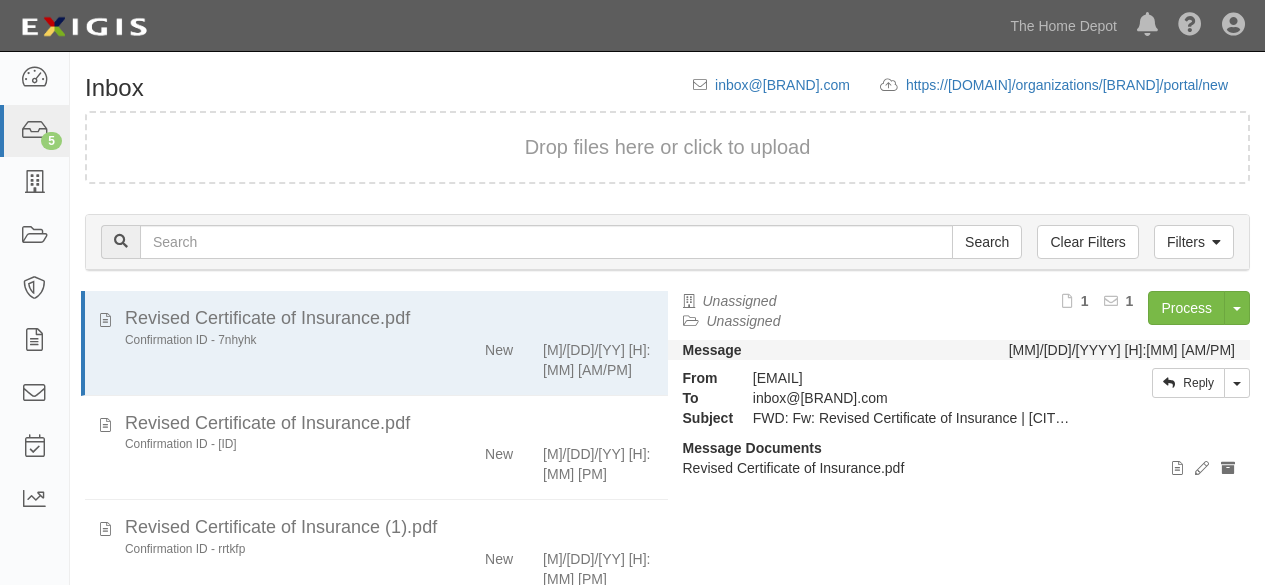 scroll, scrollTop: 0, scrollLeft: 0, axis: both 